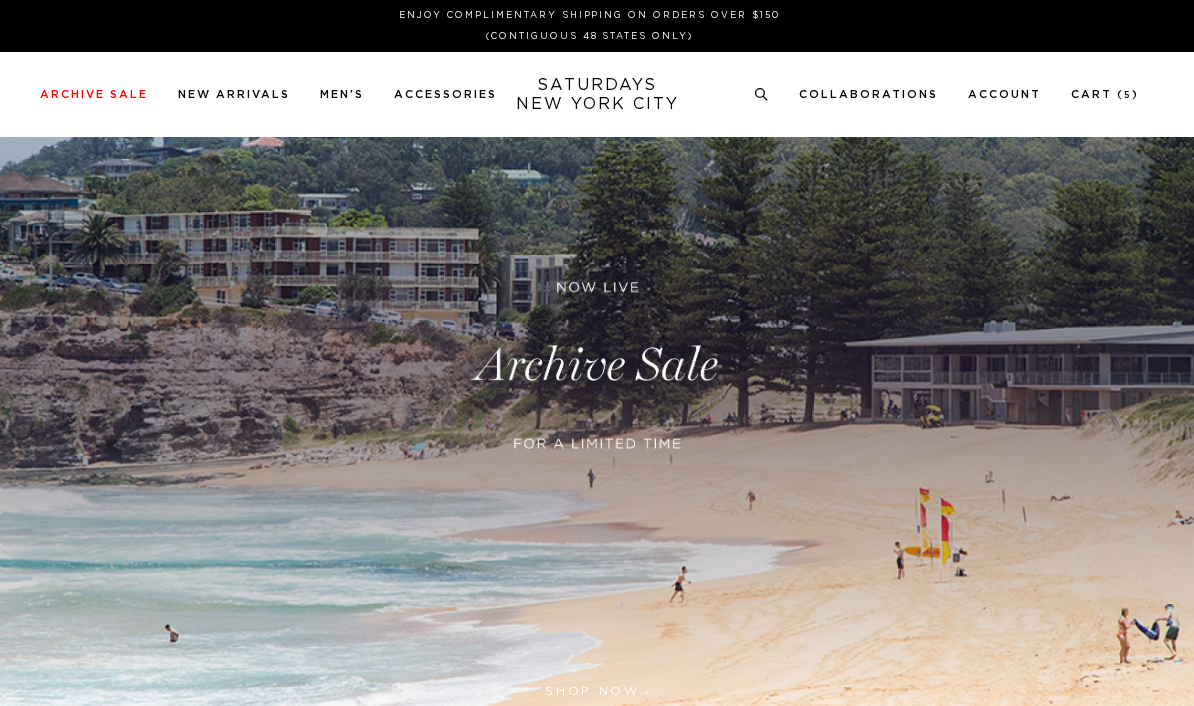 scroll, scrollTop: 0, scrollLeft: 0, axis: both 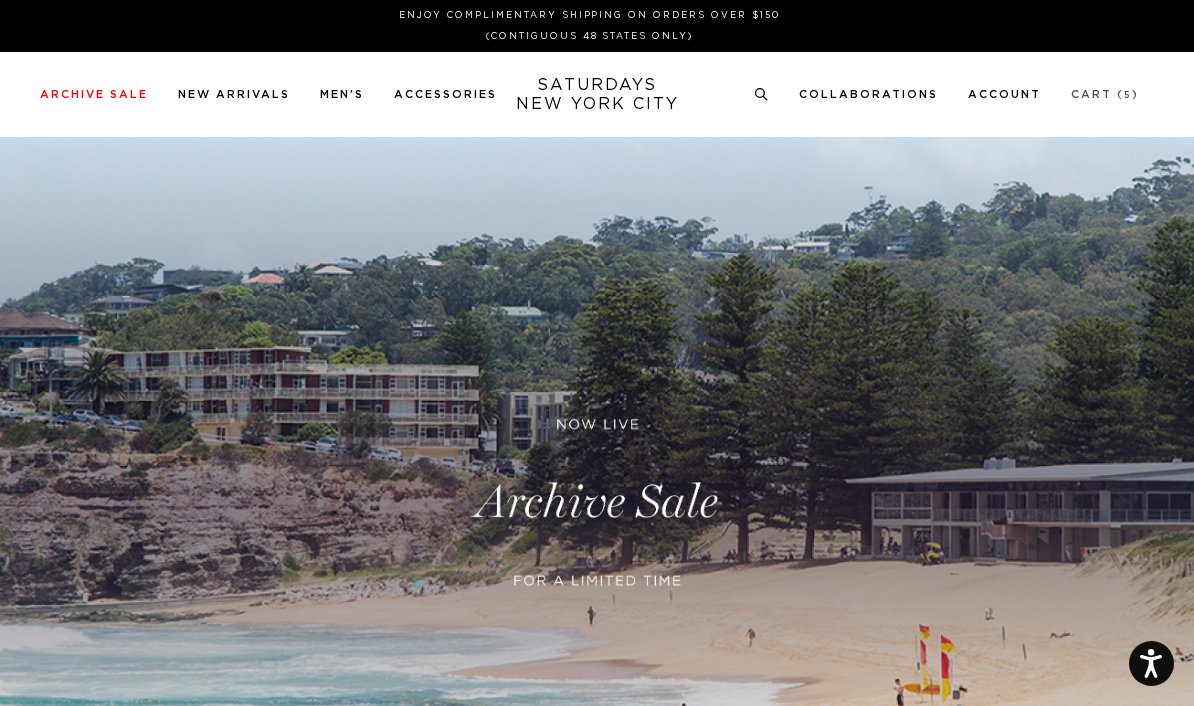 click on "Cart ( 5 )" at bounding box center (1105, 94) 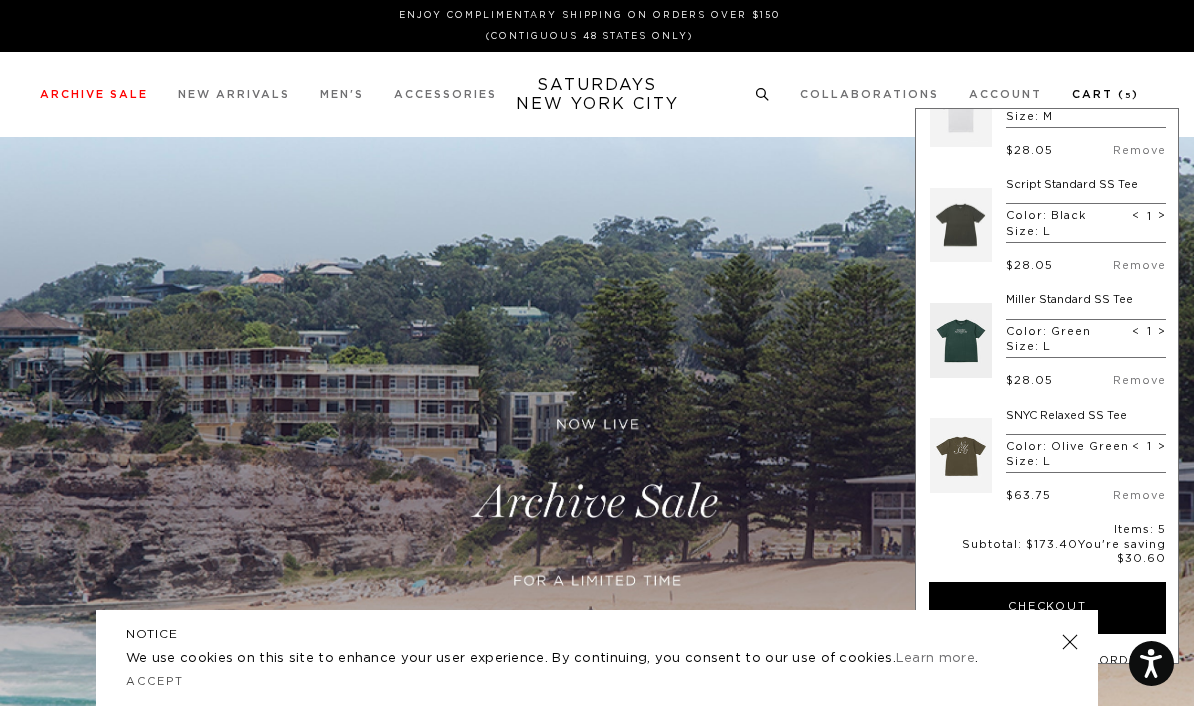 scroll, scrollTop: 191, scrollLeft: 0, axis: vertical 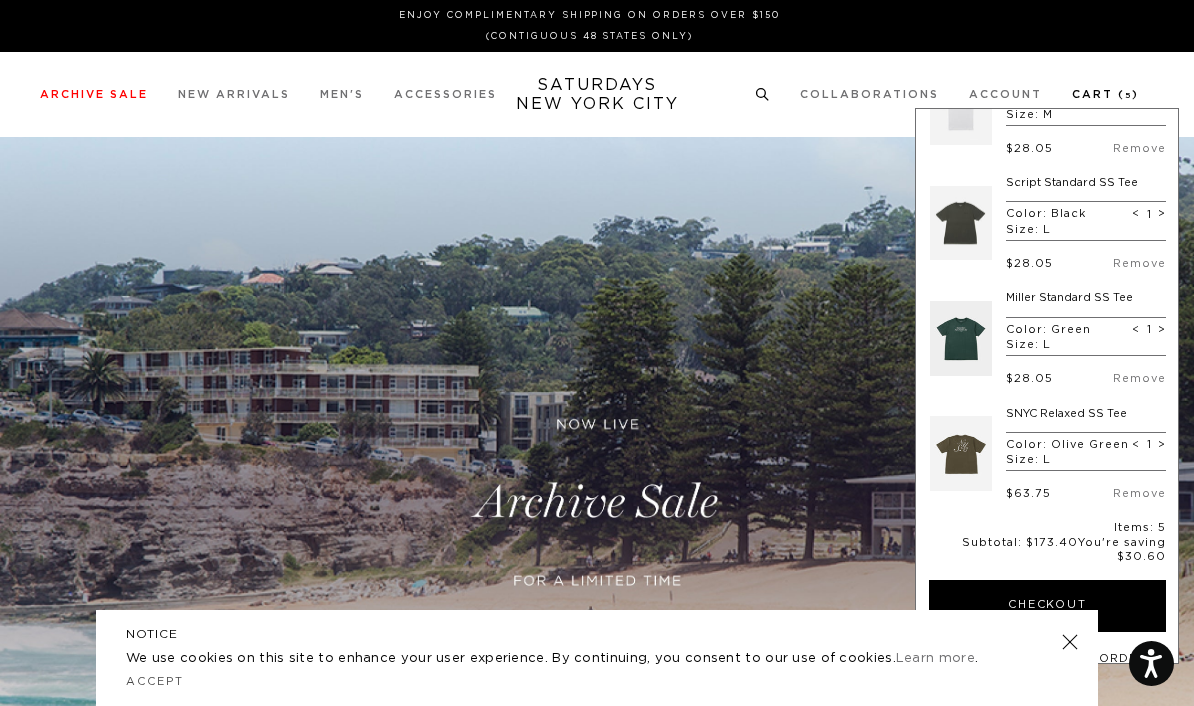 click on "Color: Olive Green" at bounding box center [1067, 445] 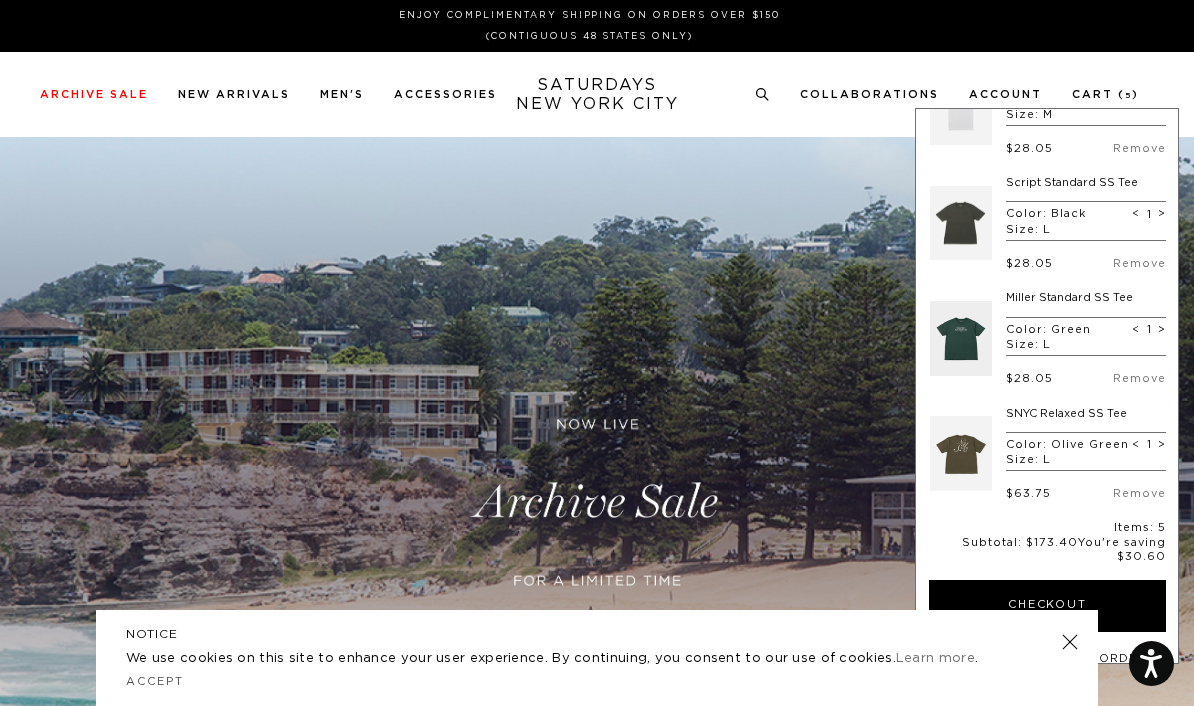 click at bounding box center (961, 454) 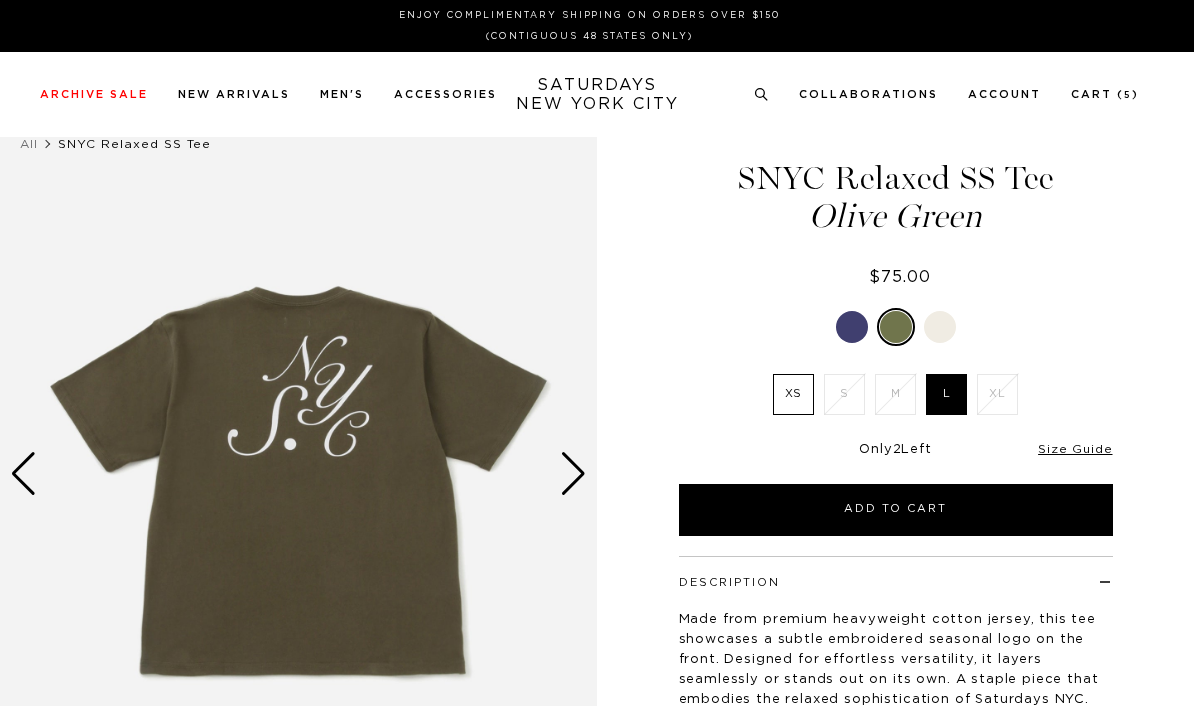 scroll, scrollTop: 0, scrollLeft: 0, axis: both 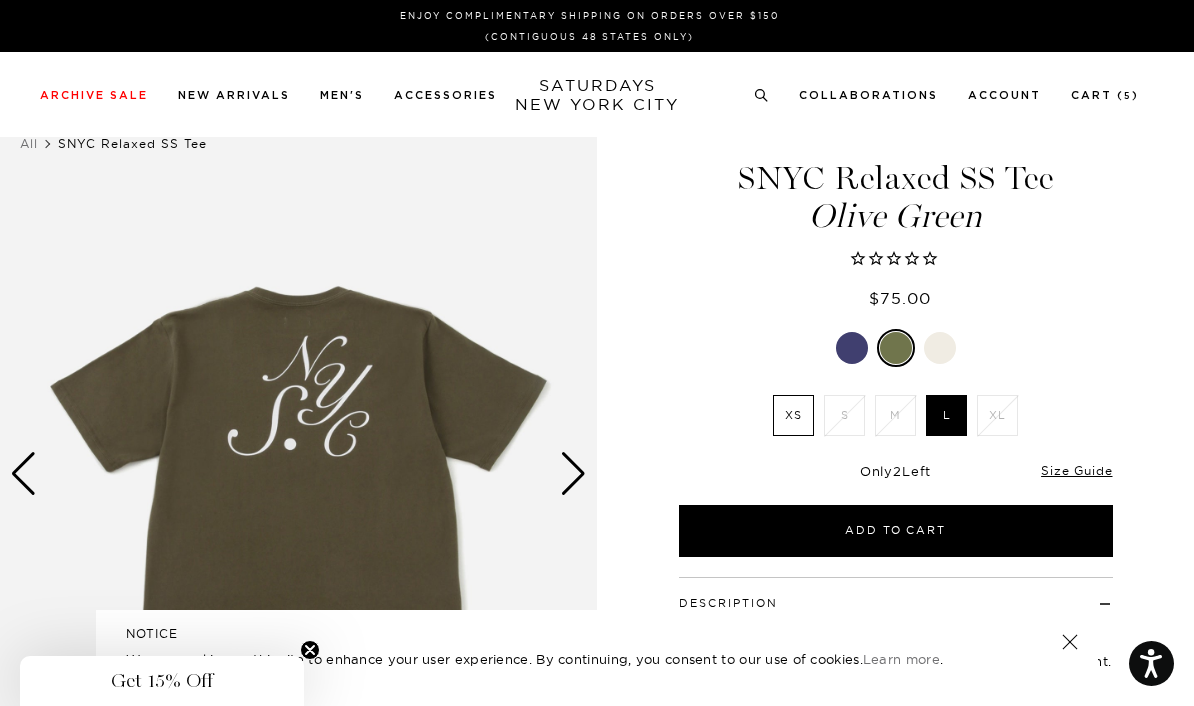 click on "L" at bounding box center [946, 415] 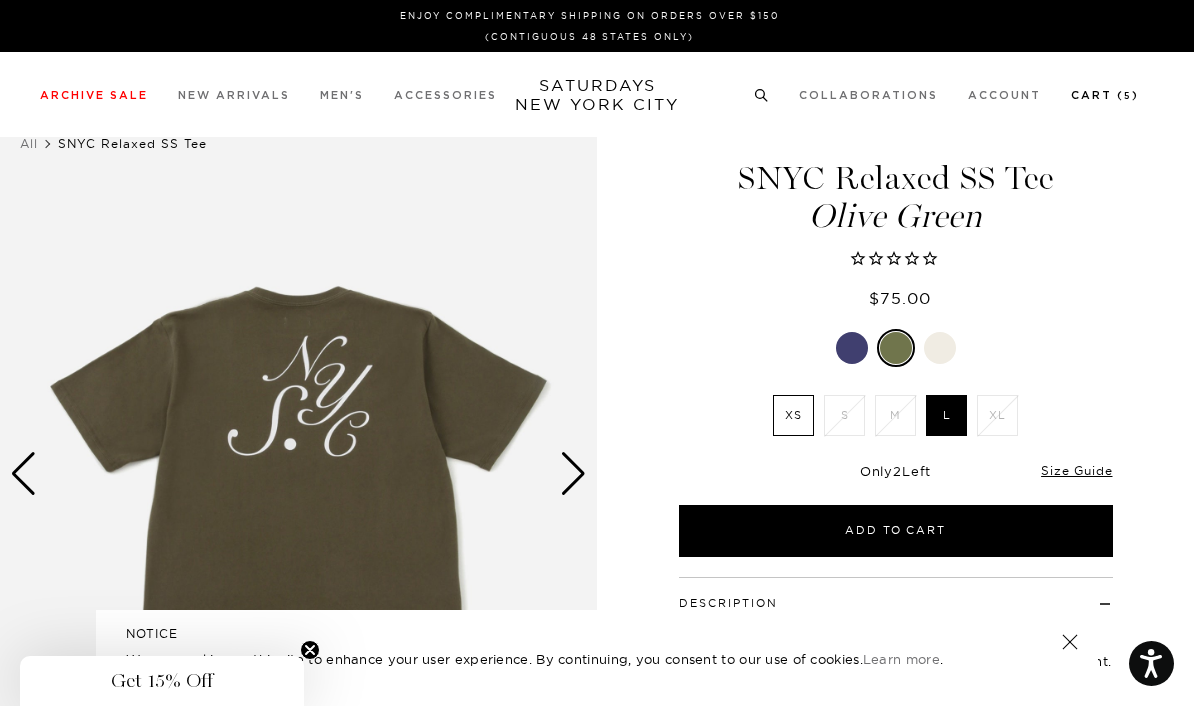 click on "Cart ( 5 )" at bounding box center (1105, 95) 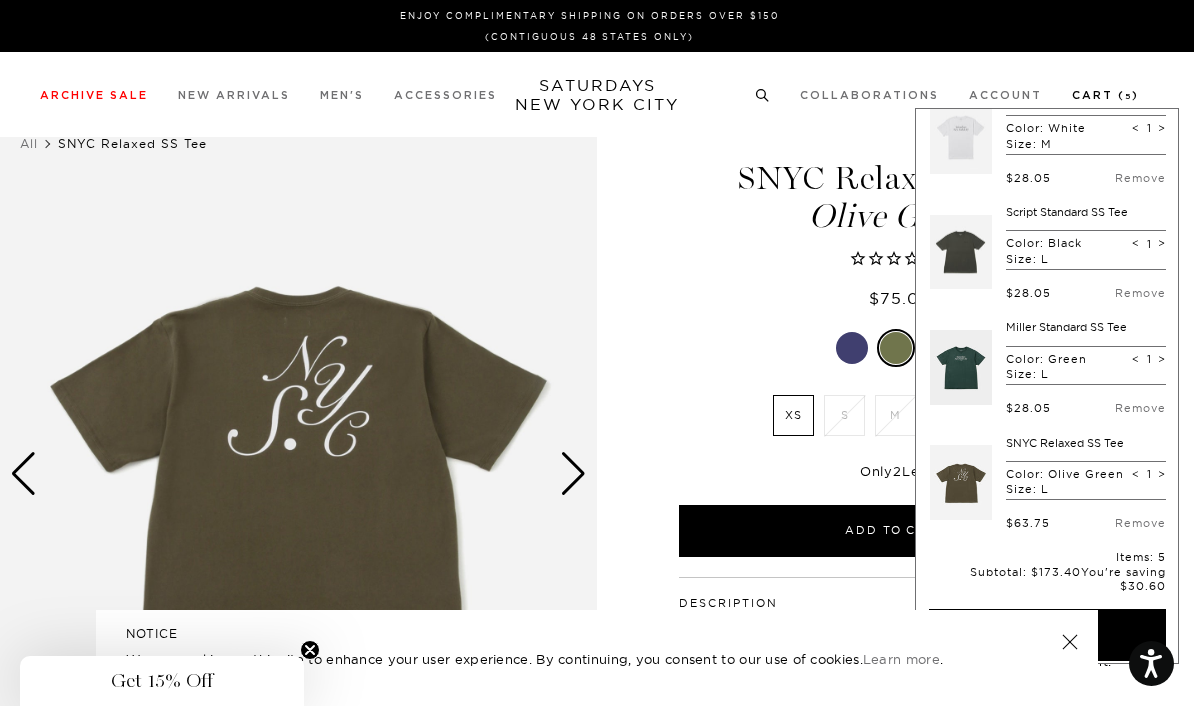 scroll, scrollTop: 166, scrollLeft: 0, axis: vertical 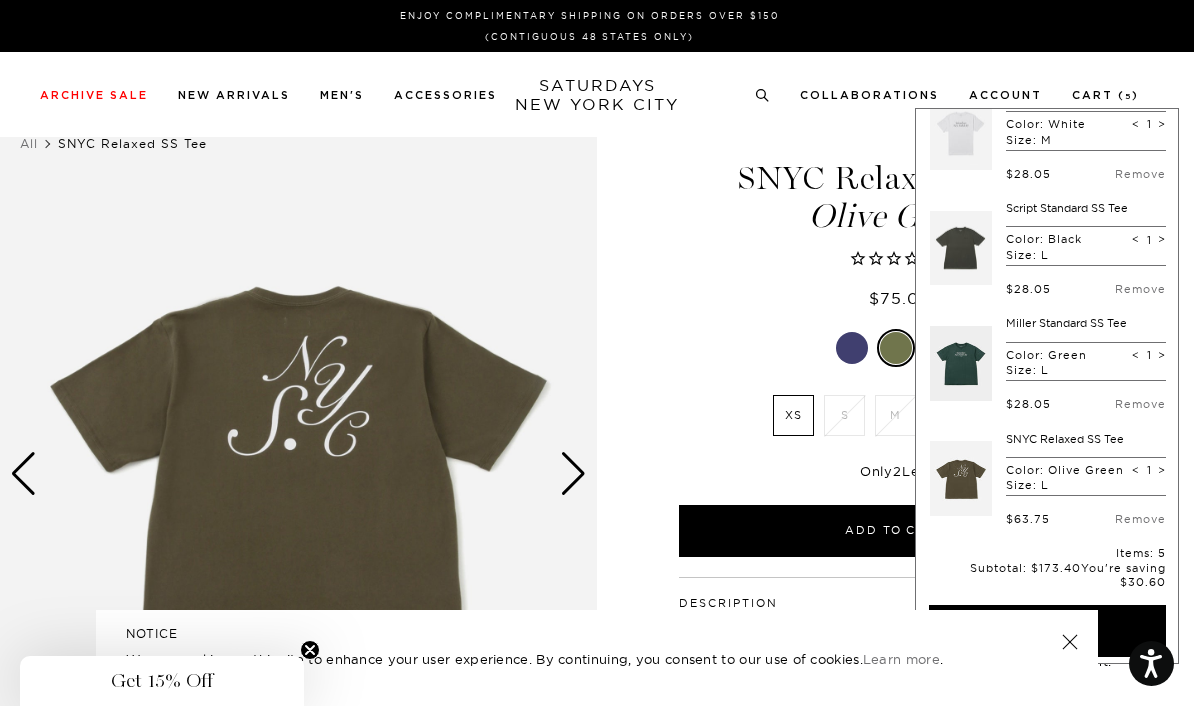 click at bounding box center [961, 363] 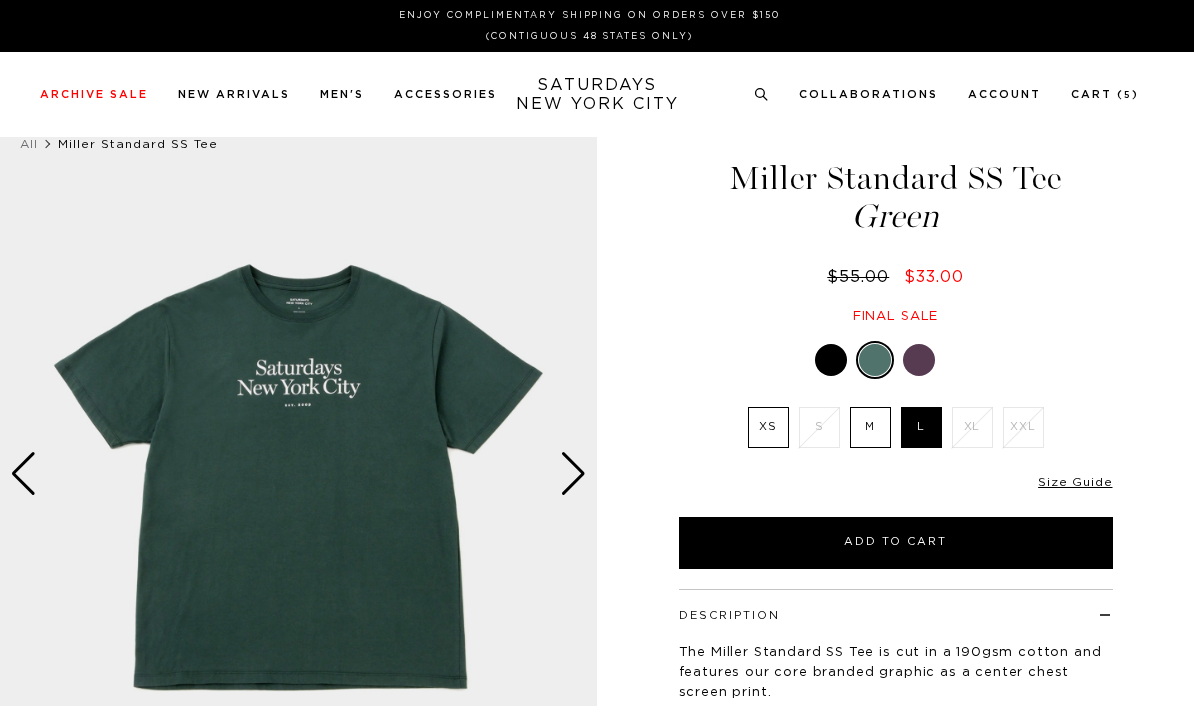 scroll, scrollTop: 0, scrollLeft: 0, axis: both 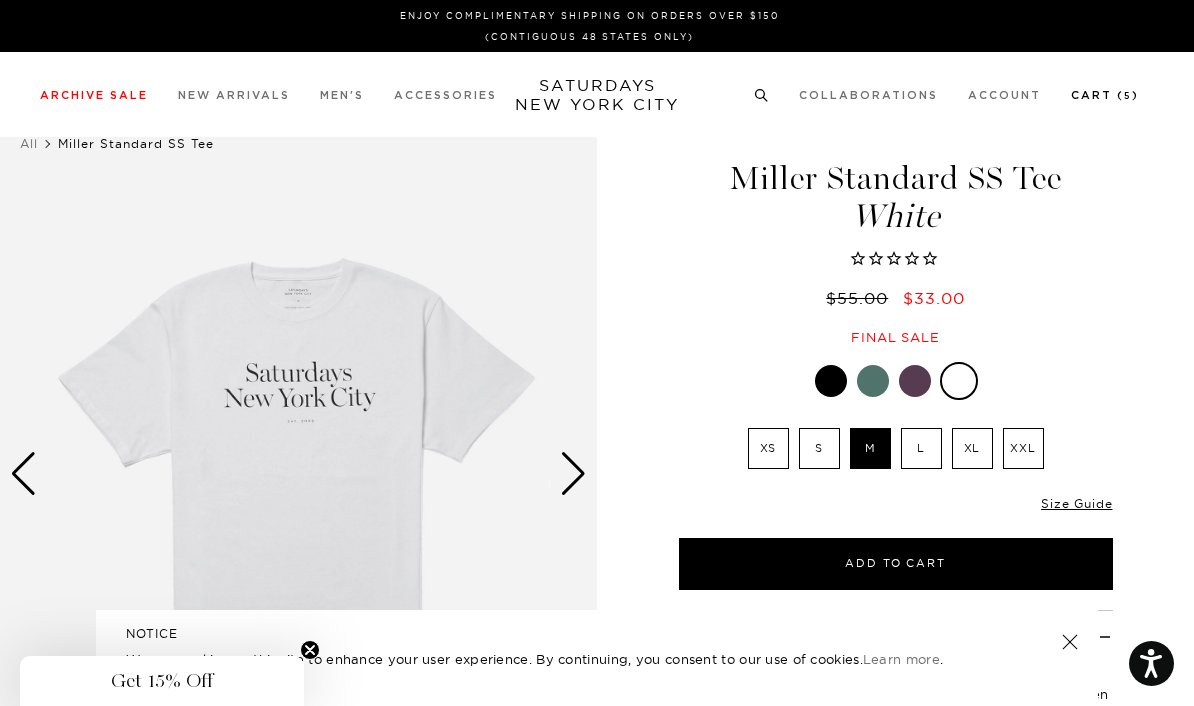 click on "Cart ( 5 )" at bounding box center (1105, 95) 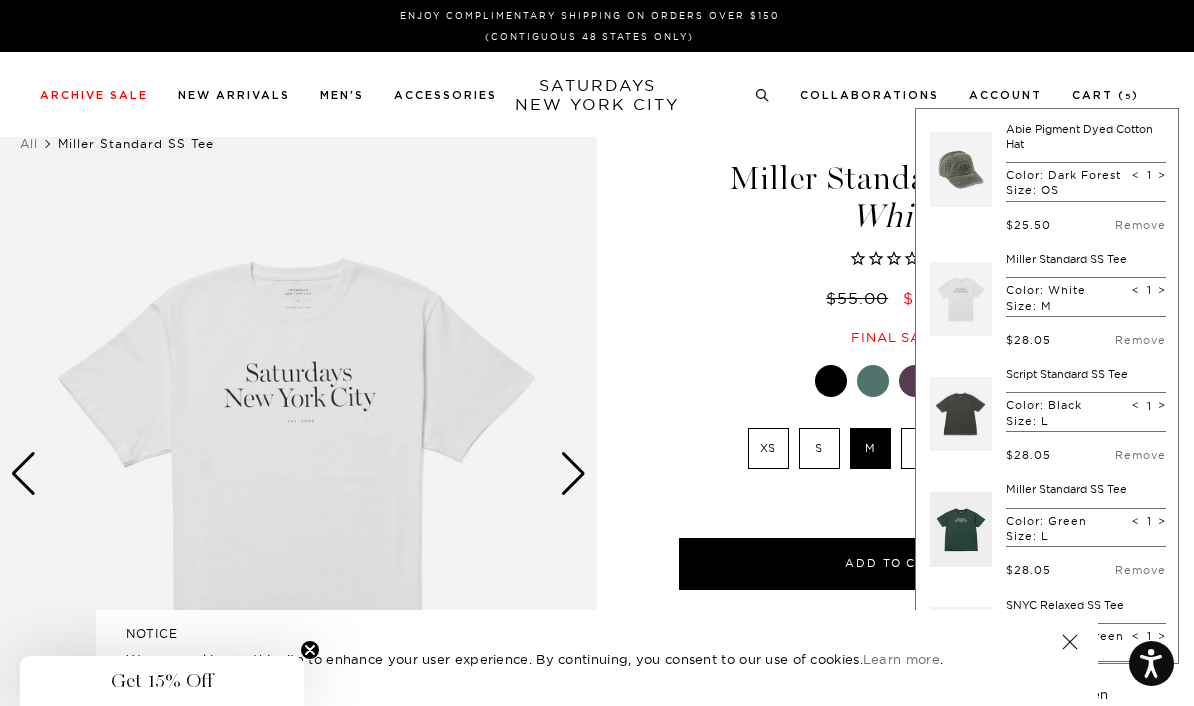 click at bounding box center [961, 414] 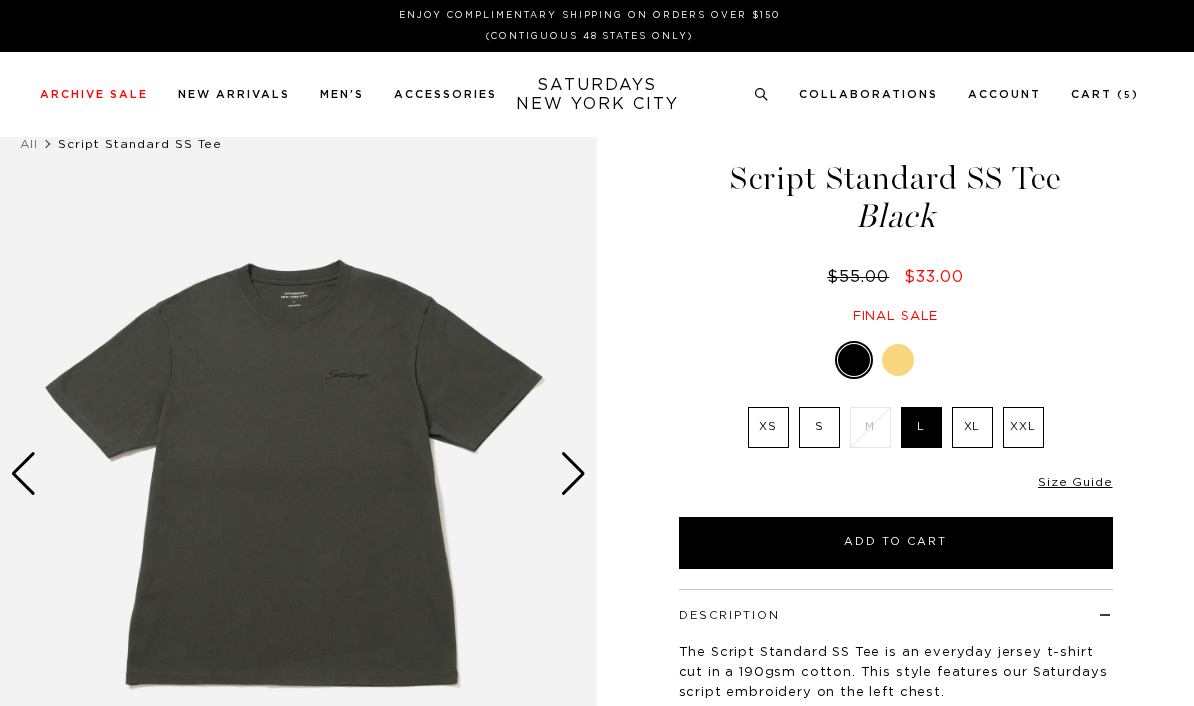 scroll, scrollTop: 0, scrollLeft: 0, axis: both 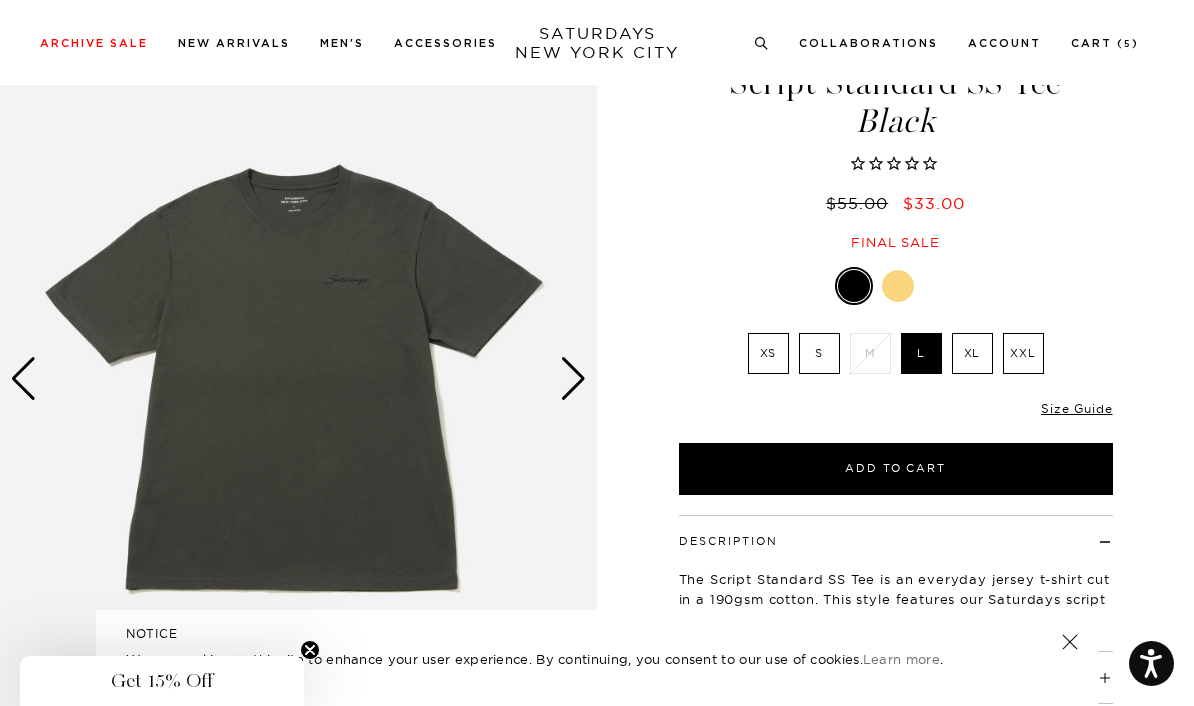 click at bounding box center [573, 379] 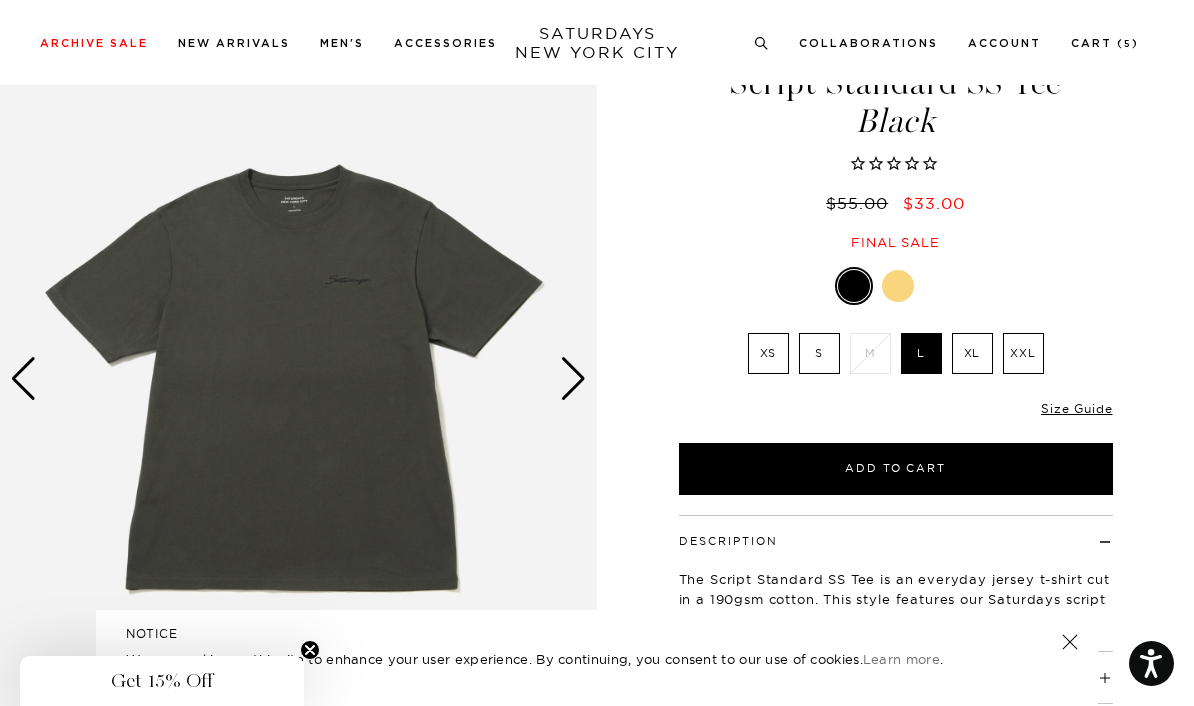 click at bounding box center (573, 379) 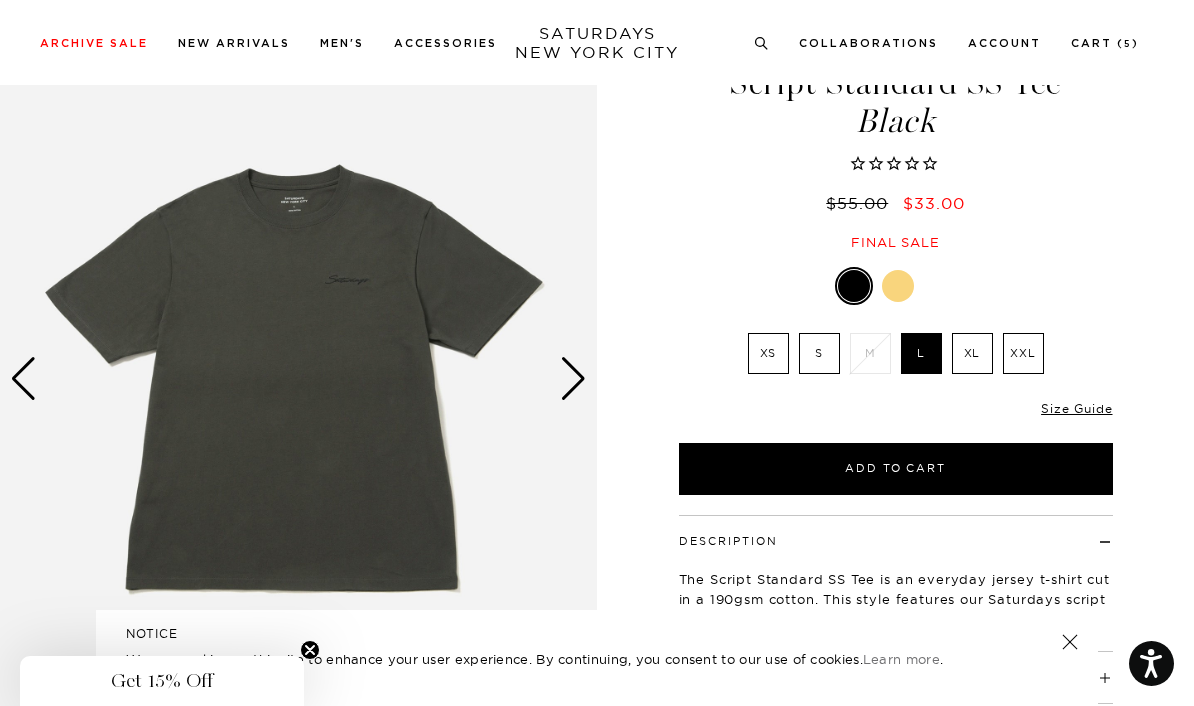 click at bounding box center (573, 379) 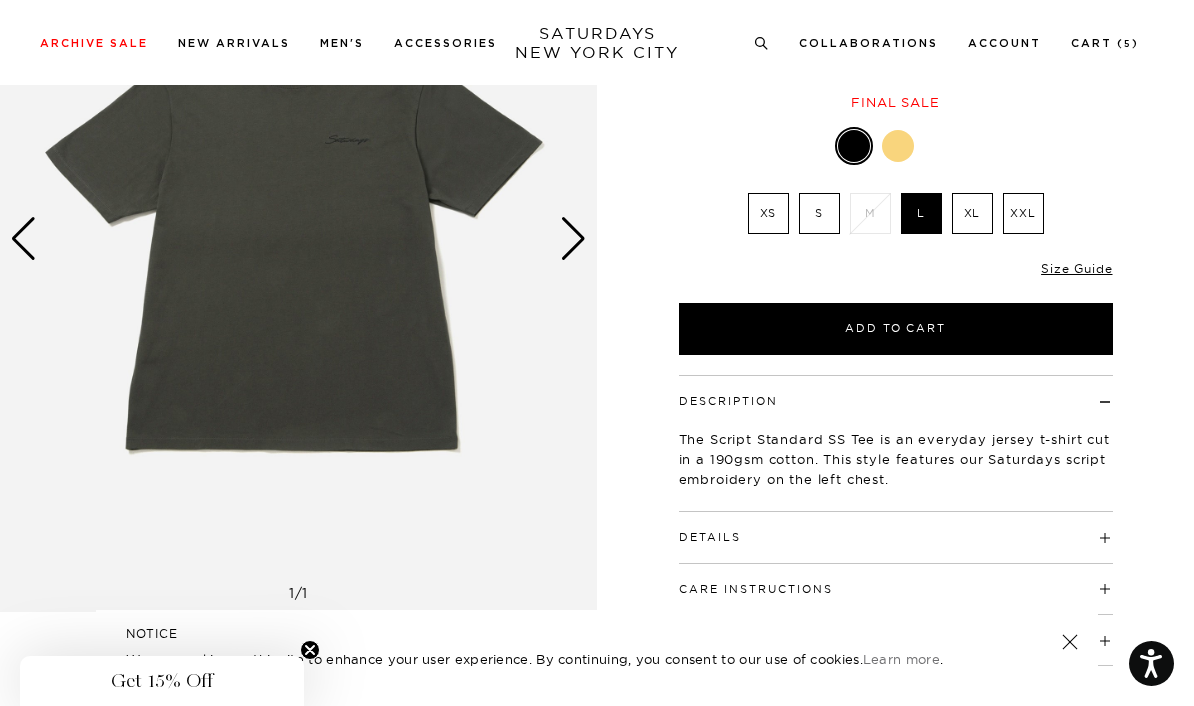 scroll, scrollTop: 0, scrollLeft: 0, axis: both 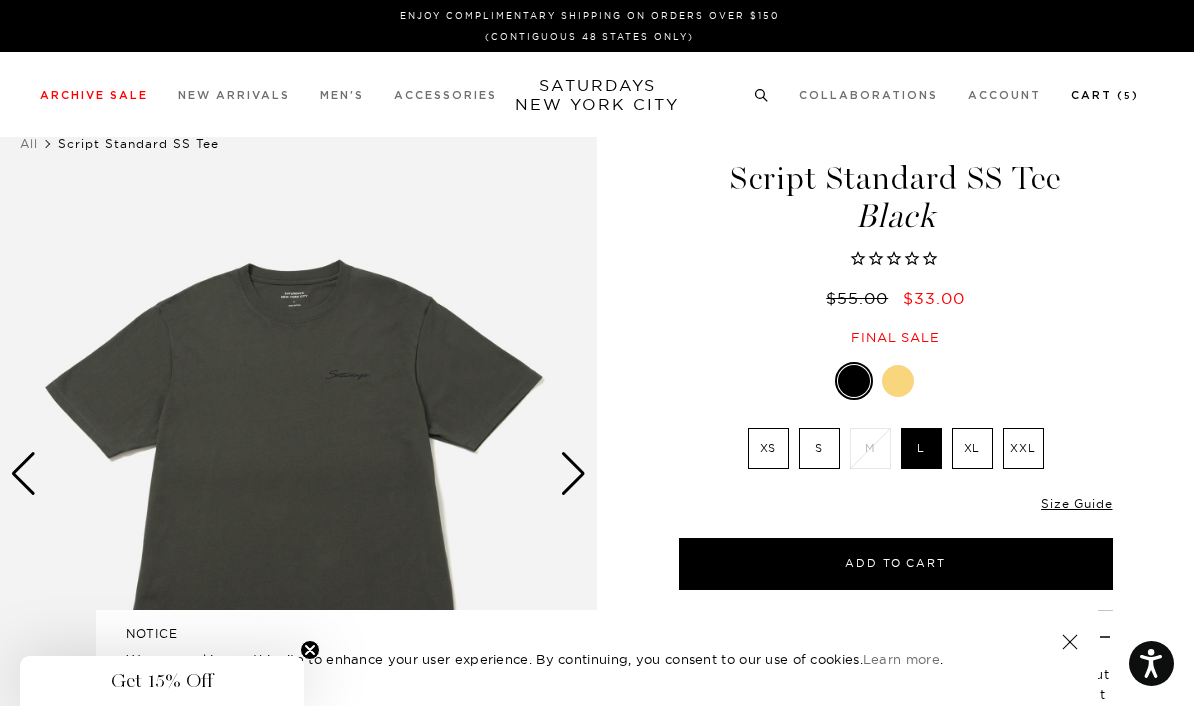 click on "Cart ( 5 )" at bounding box center (1105, 95) 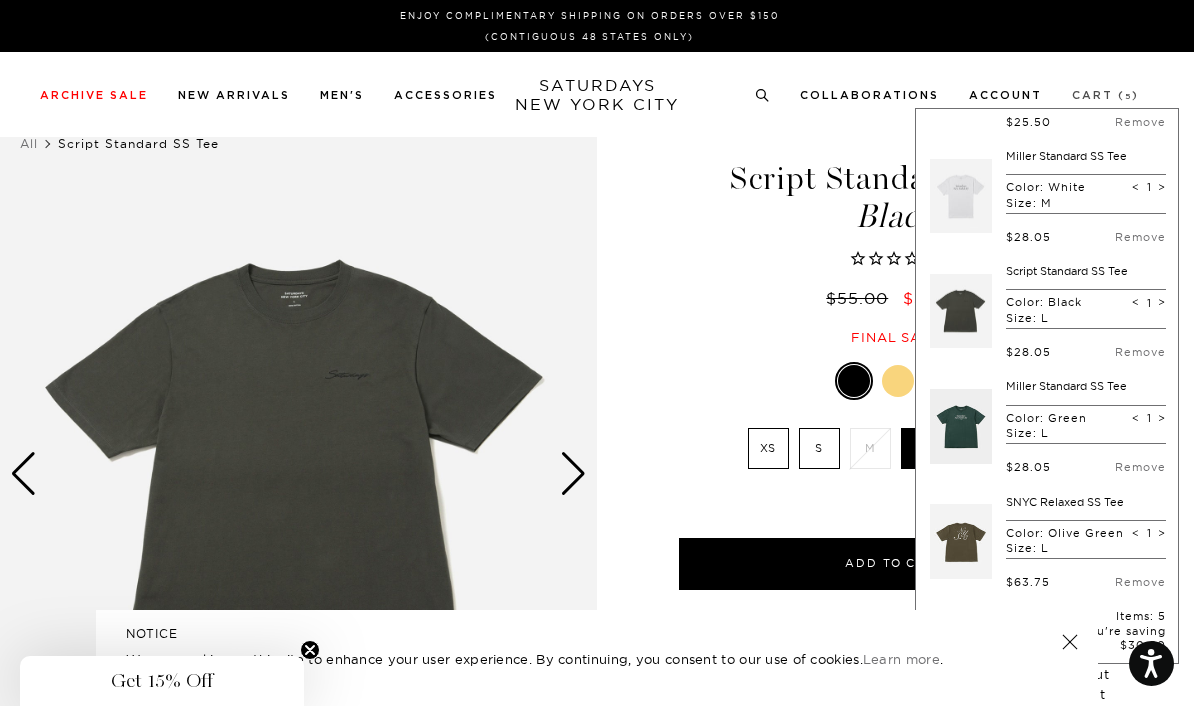 scroll, scrollTop: 104, scrollLeft: 0, axis: vertical 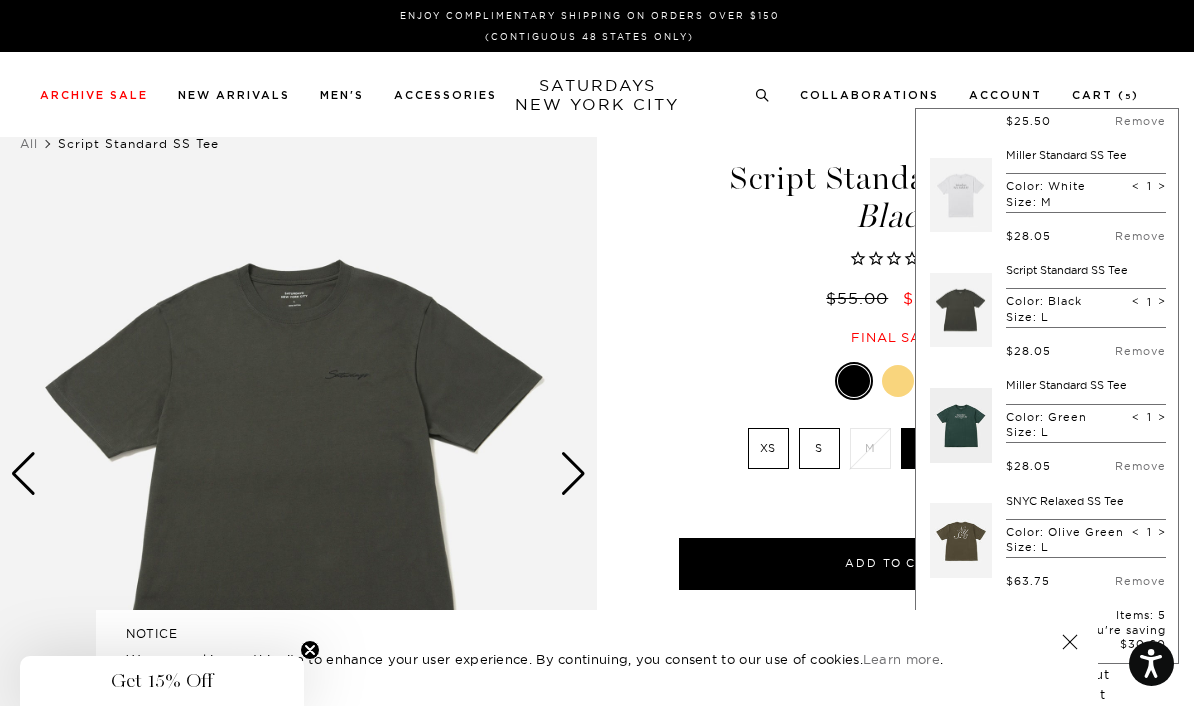 click at bounding box center [961, 541] 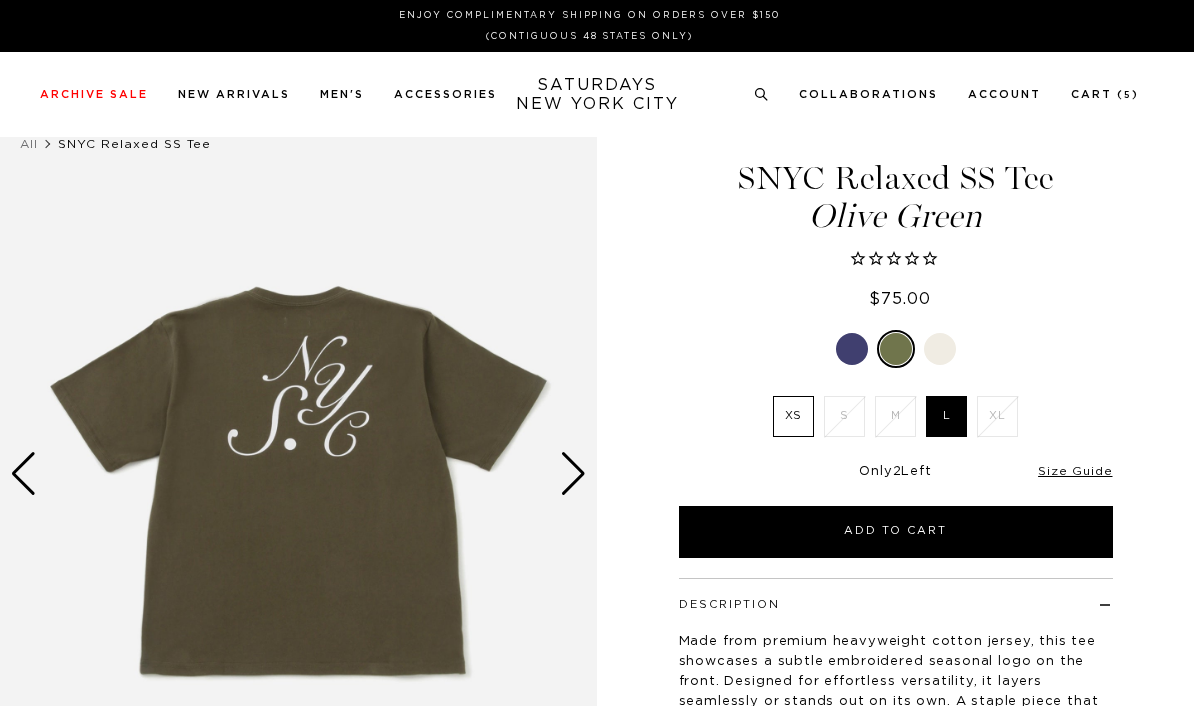 scroll, scrollTop: 0, scrollLeft: 0, axis: both 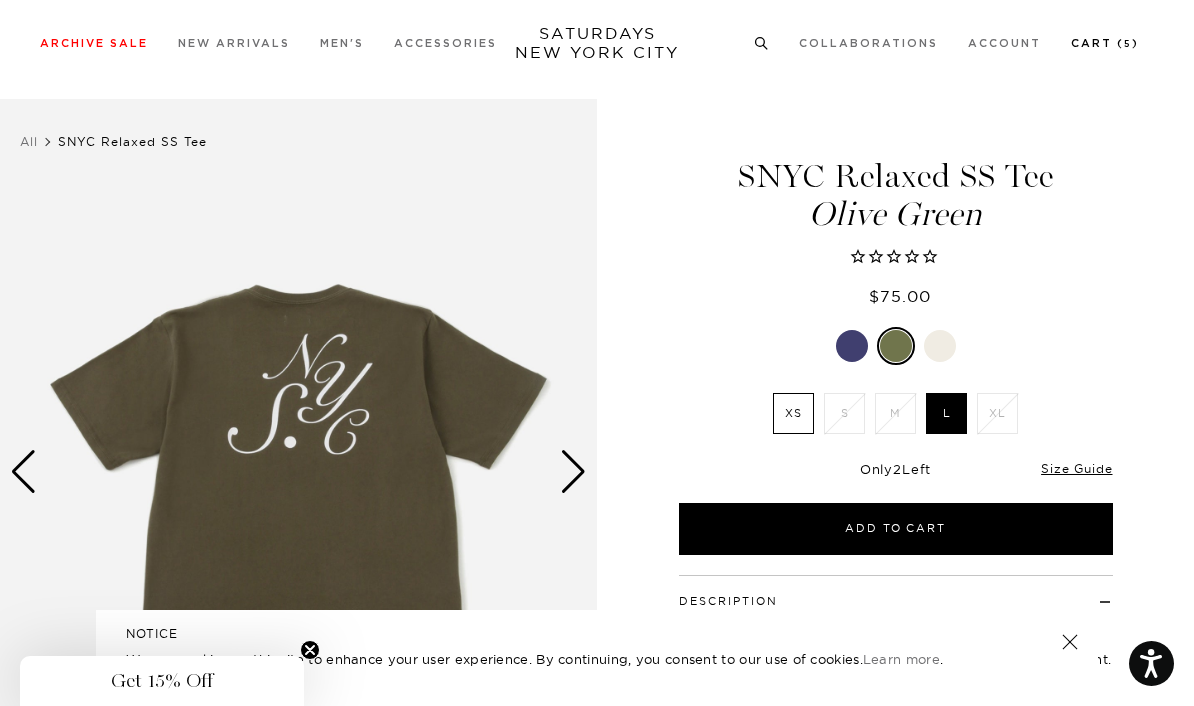 click on "Cart ( 5 )" at bounding box center [1105, 43] 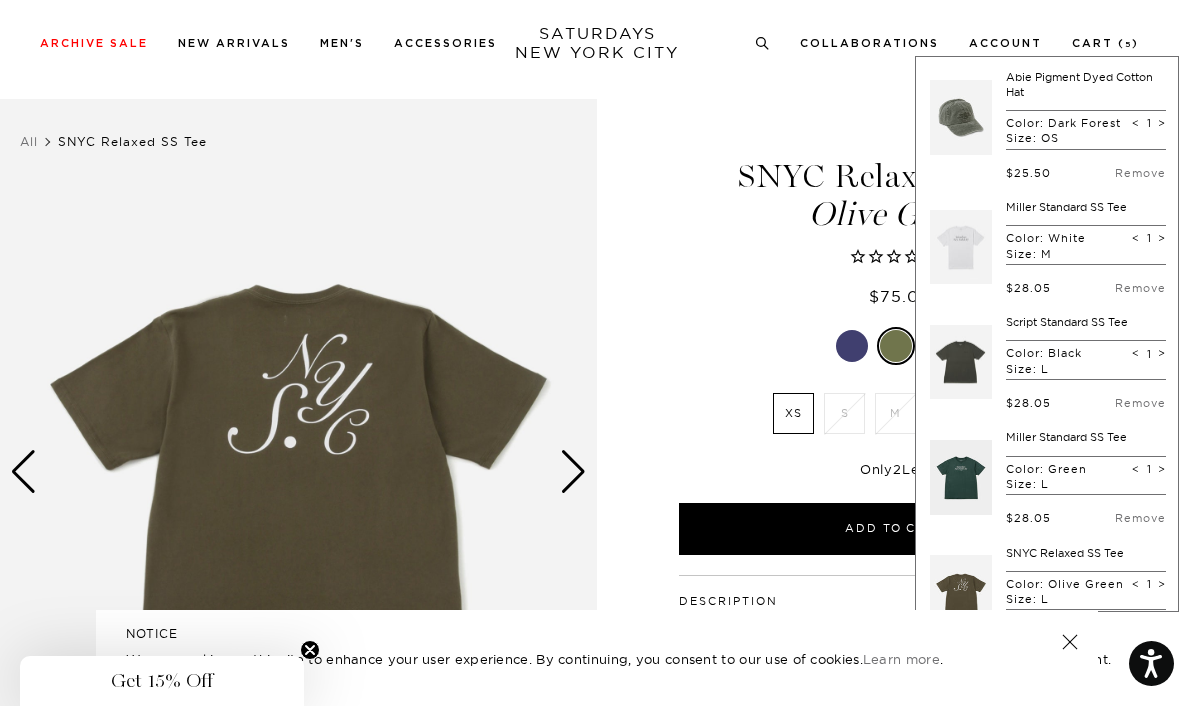 click at bounding box center [961, 477] 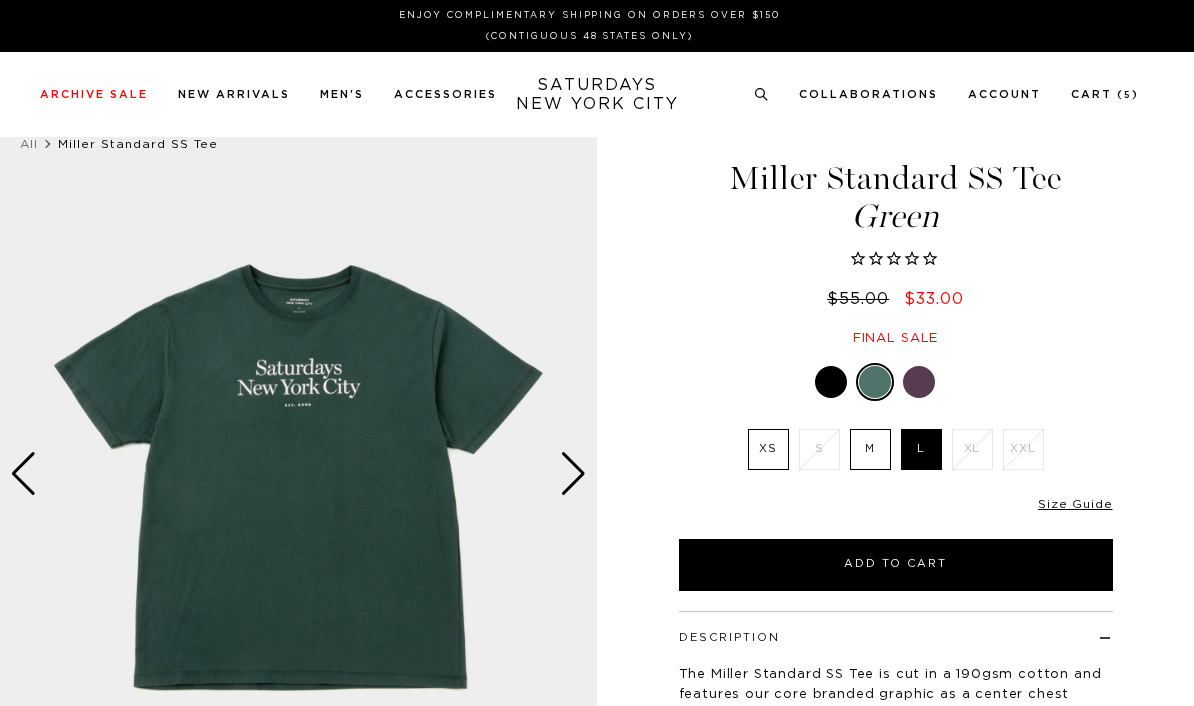 scroll, scrollTop: 0, scrollLeft: 0, axis: both 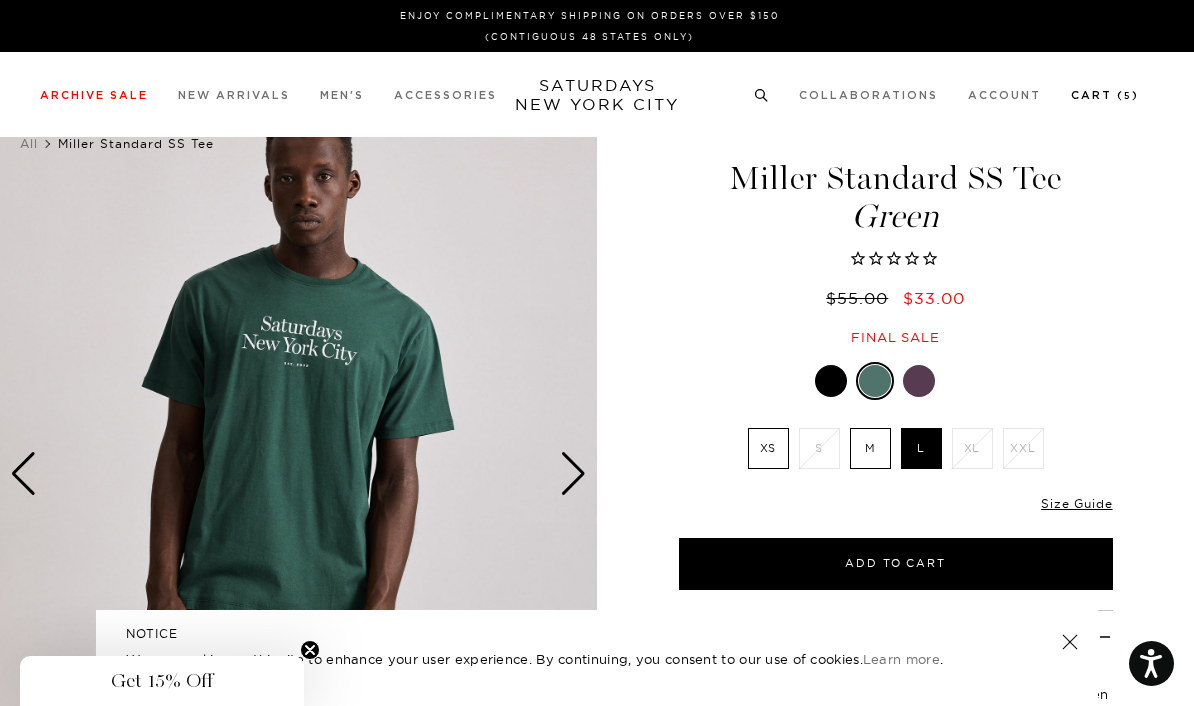 click on "Cart ( 5 )" at bounding box center [1105, 95] 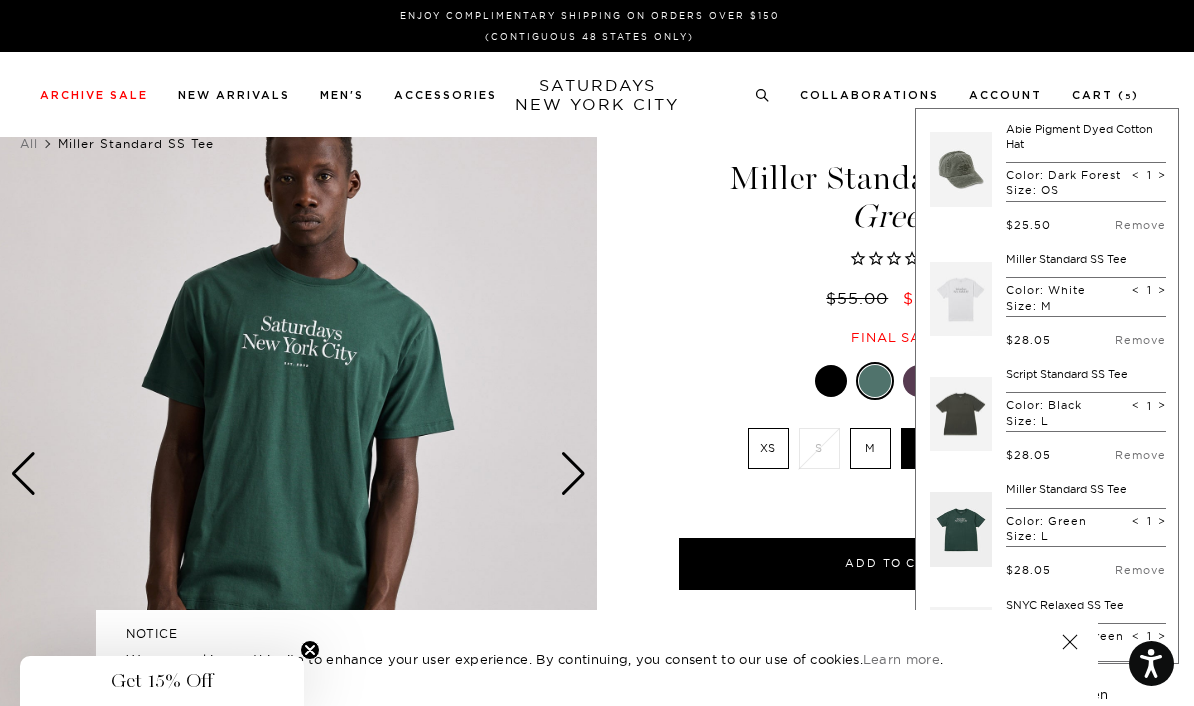 click at bounding box center (896, 381) 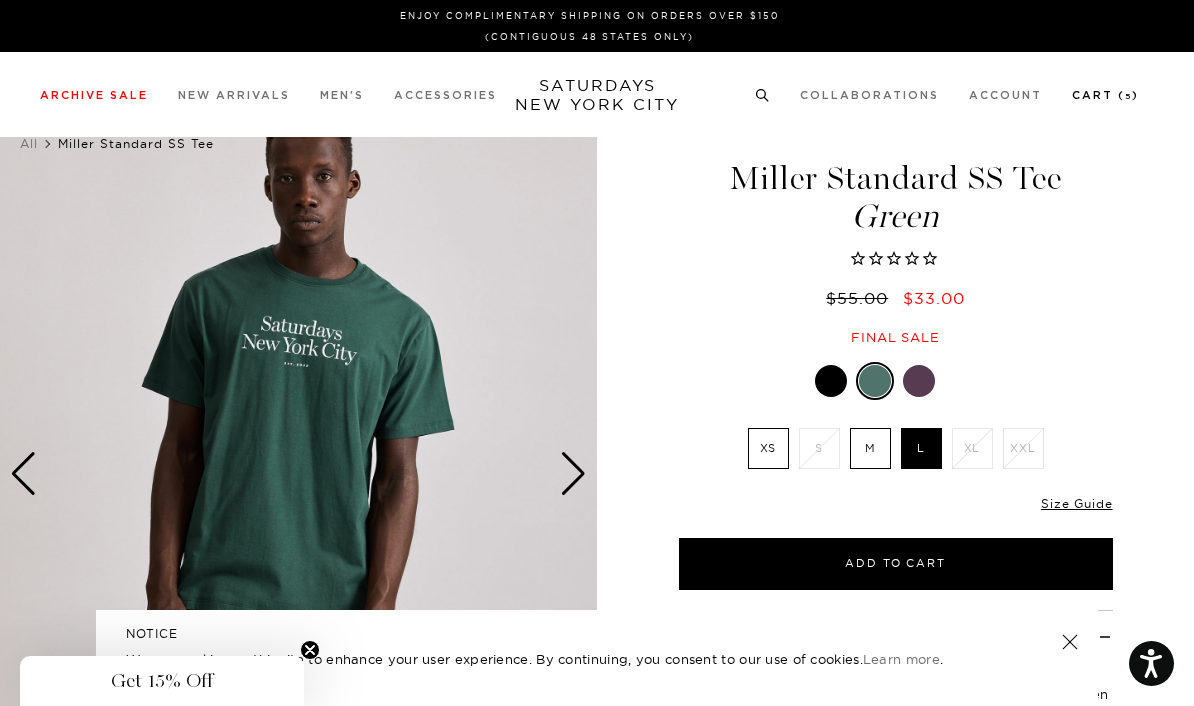 click on "5" at bounding box center [1128, 97] 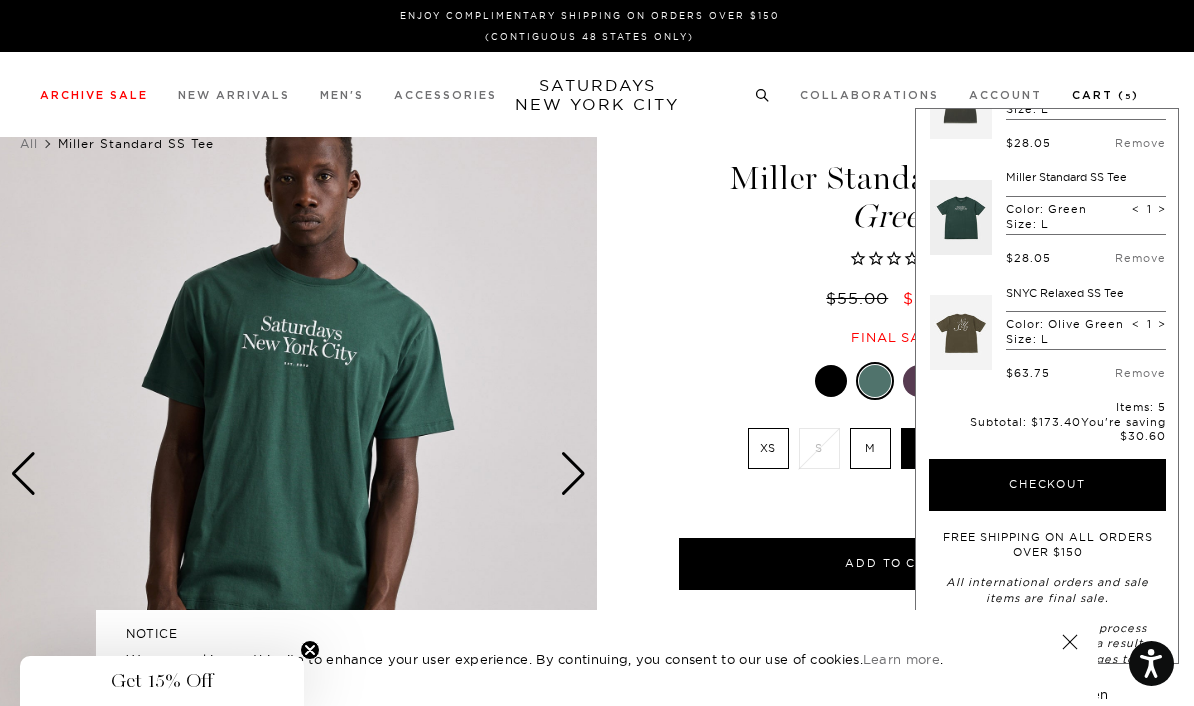 scroll, scrollTop: 314, scrollLeft: 0, axis: vertical 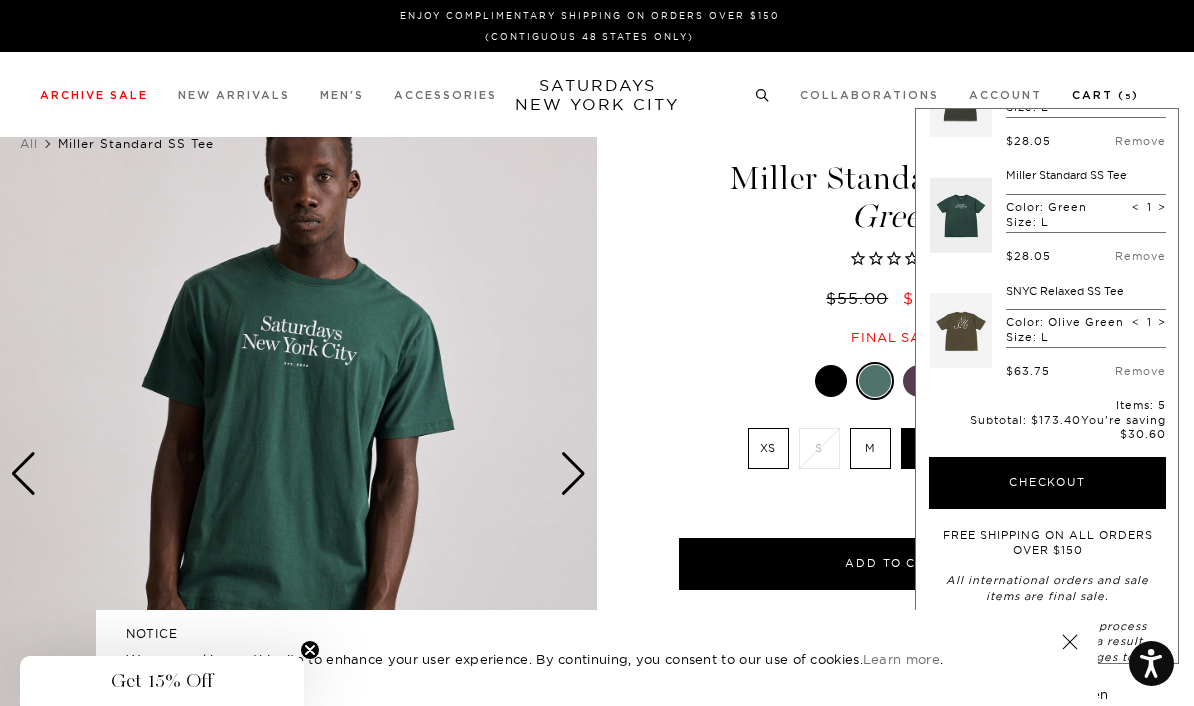 click on "Miller Standard SS Tee  Green
$55.00
$33.00
Final sale" at bounding box center (896, 233) 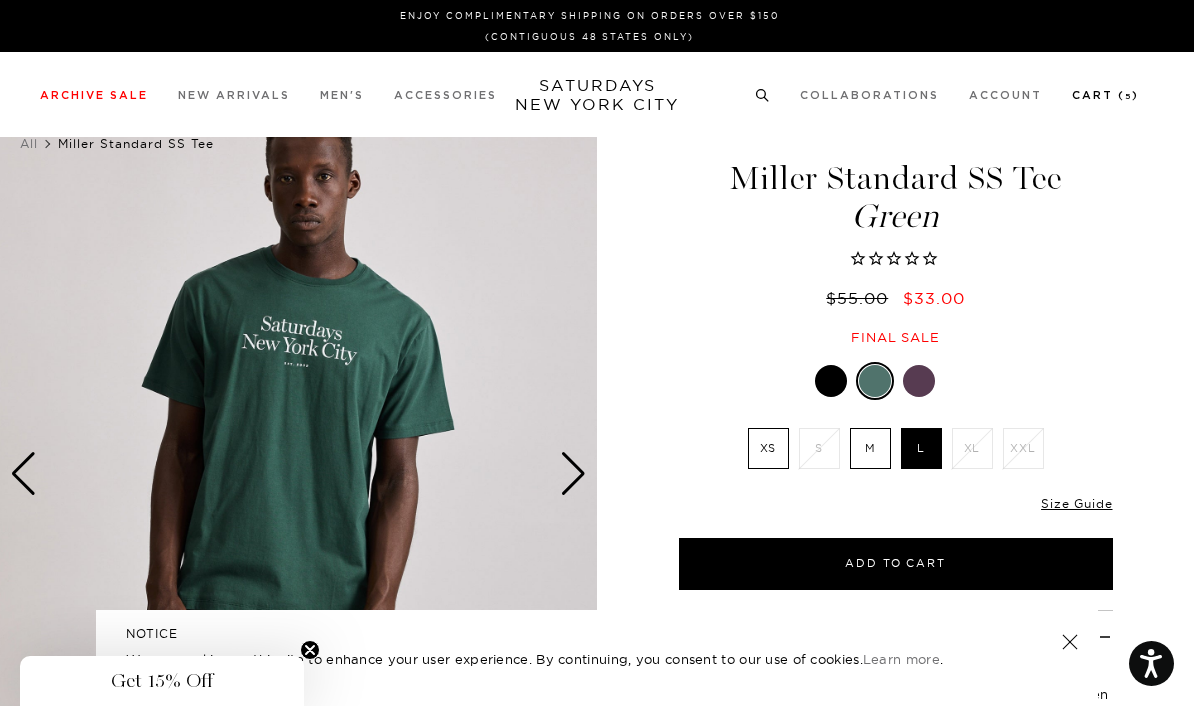 click on "Cart ( 5 )" at bounding box center [1105, 95] 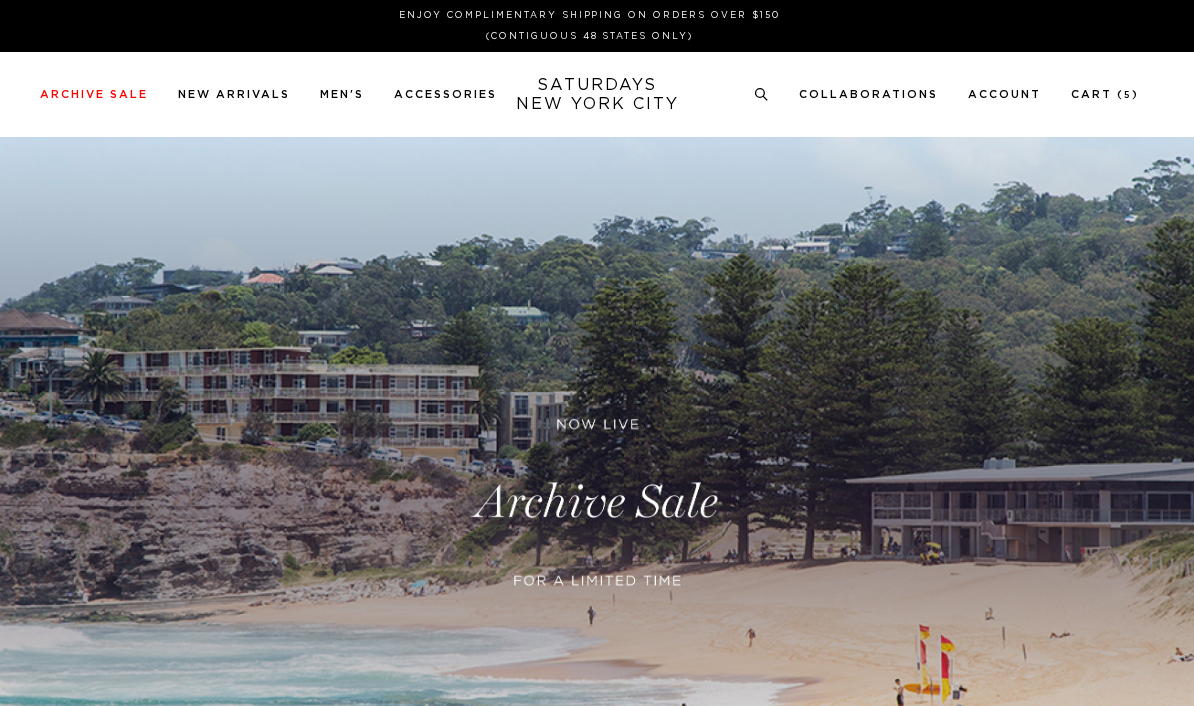 scroll, scrollTop: 0, scrollLeft: 0, axis: both 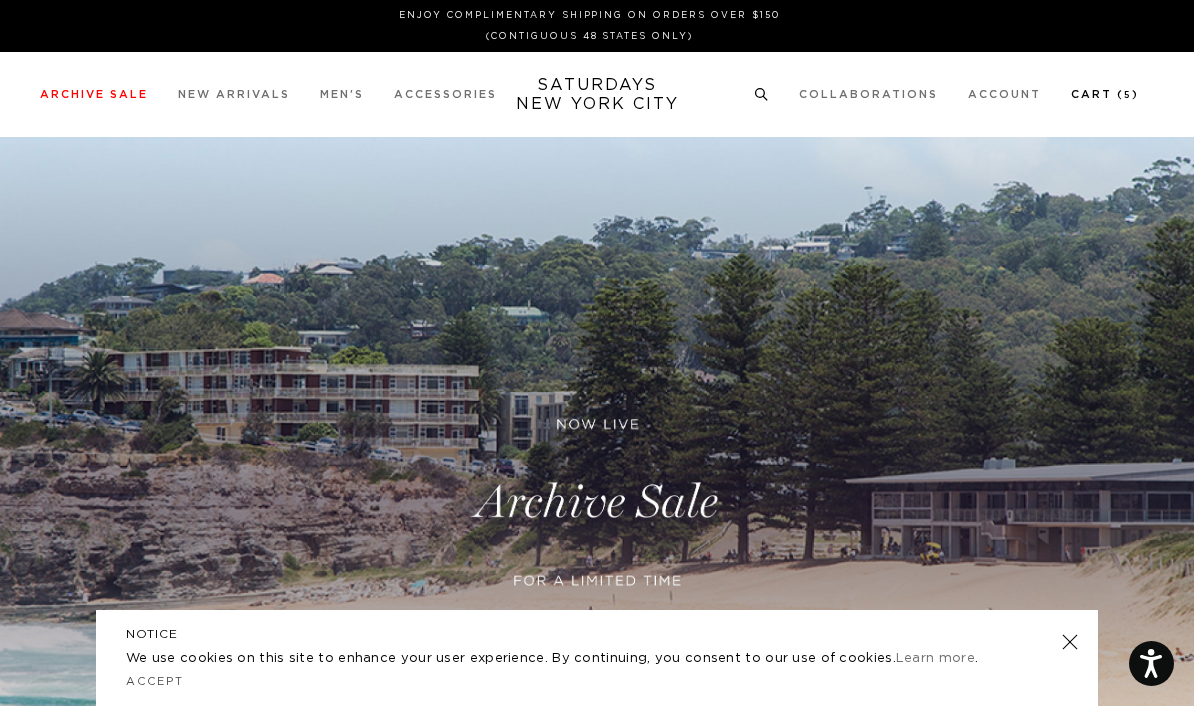click on "Cart ( 5 )" at bounding box center (1105, 94) 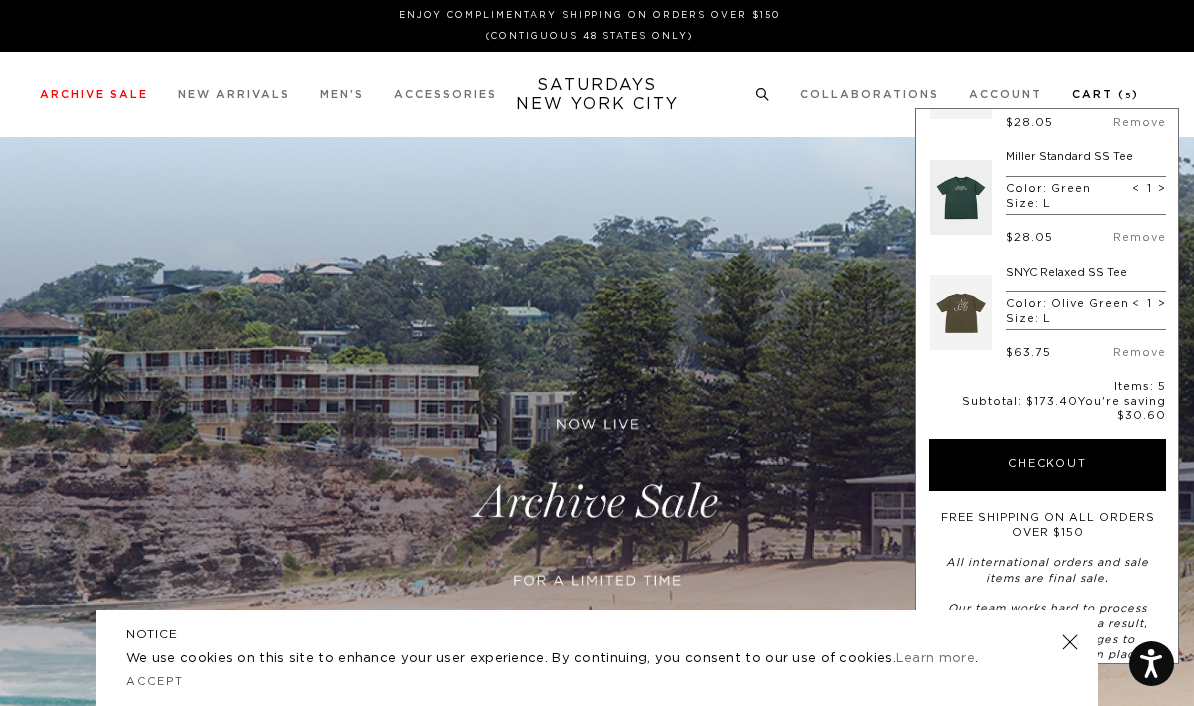 scroll, scrollTop: 331, scrollLeft: 0, axis: vertical 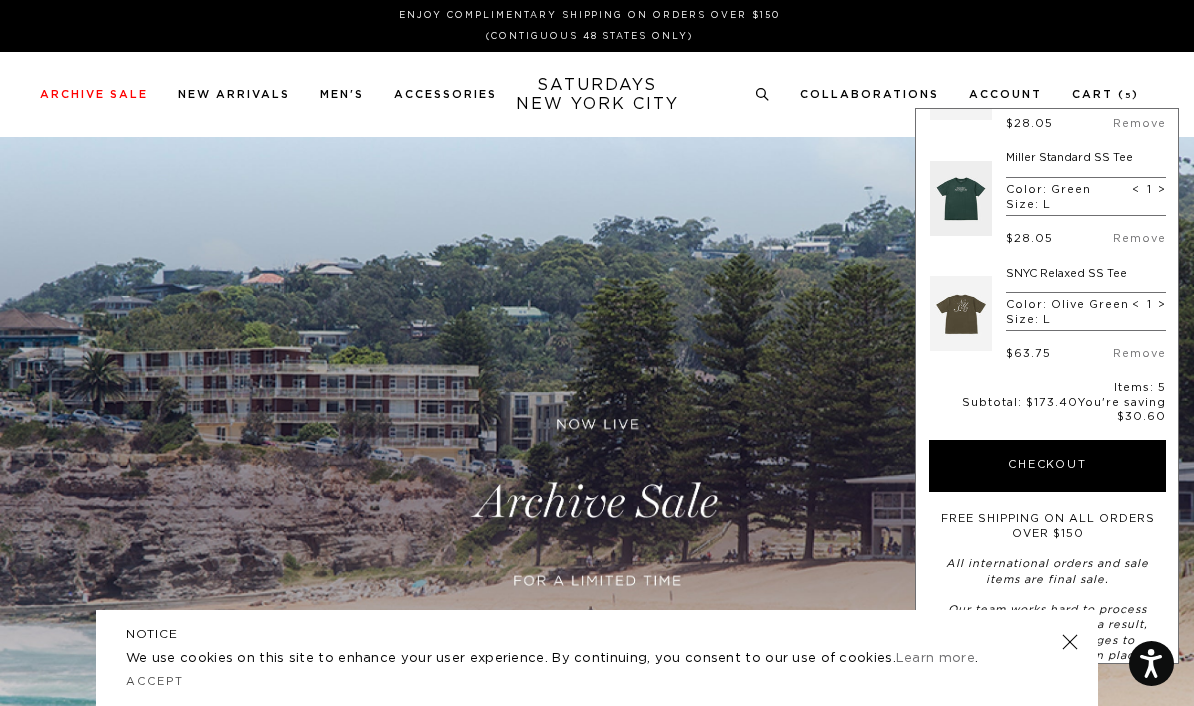 click at bounding box center (961, 314) 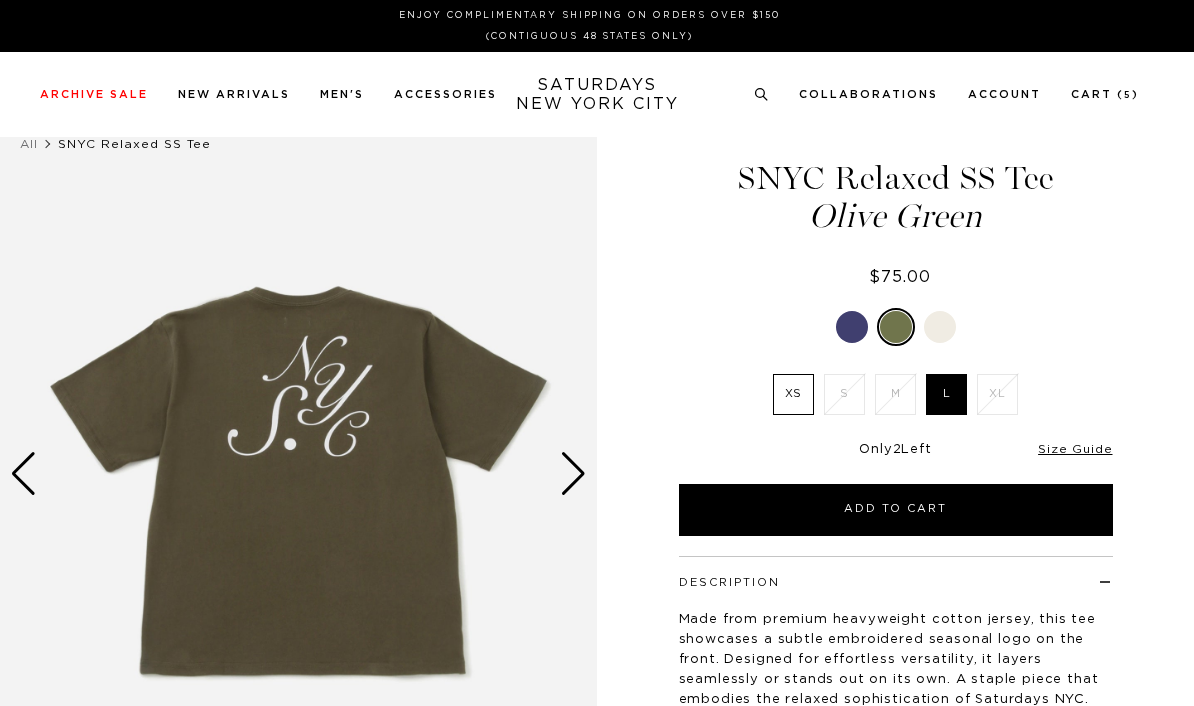 scroll, scrollTop: 0, scrollLeft: 0, axis: both 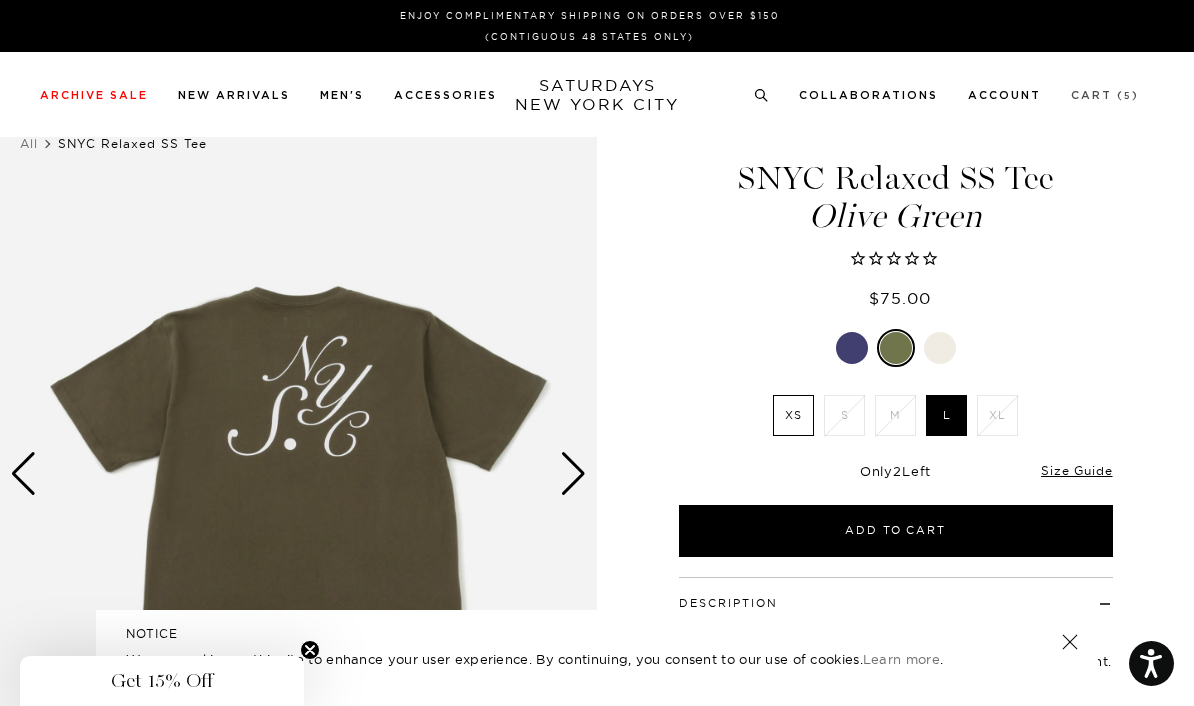 click on "Cart ( 5 )" at bounding box center (1105, 95) 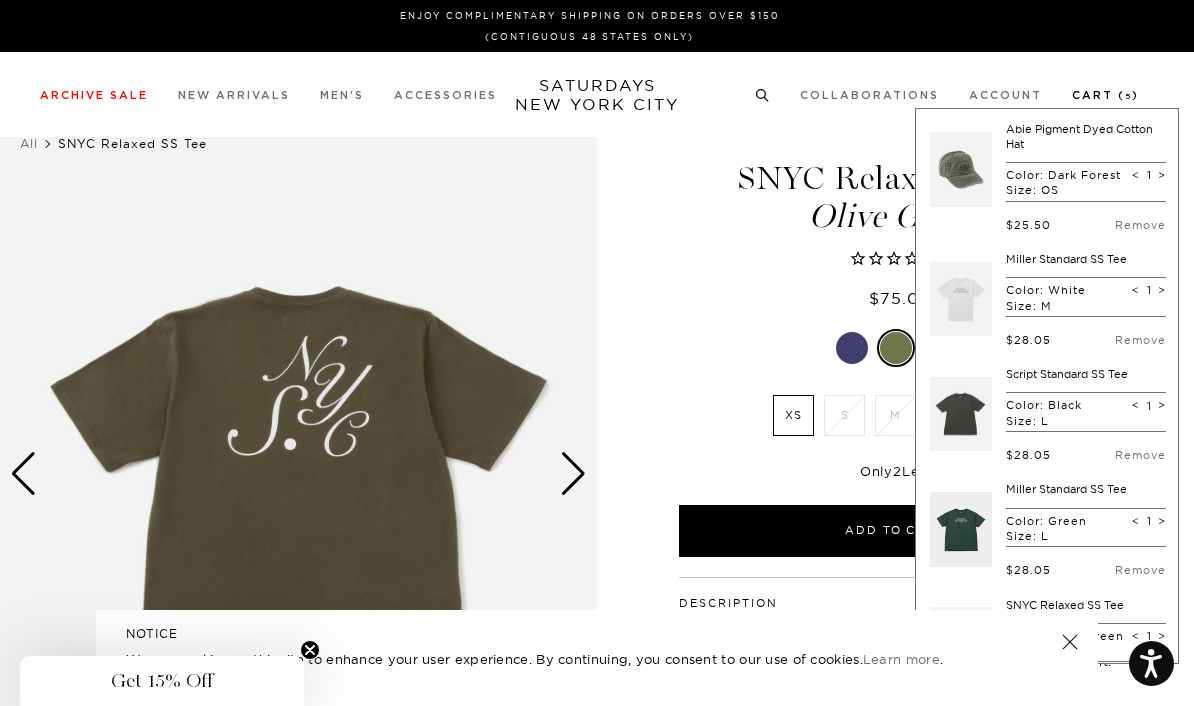 click at bounding box center (961, 529) 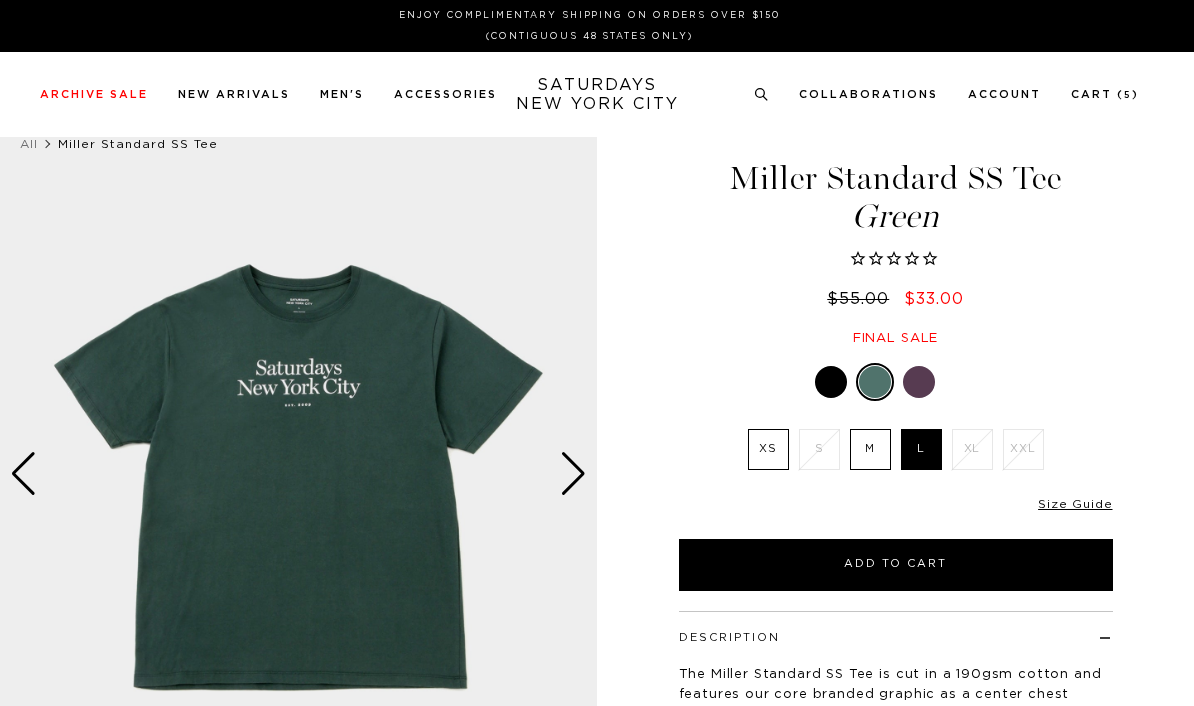 scroll, scrollTop: 0, scrollLeft: 0, axis: both 